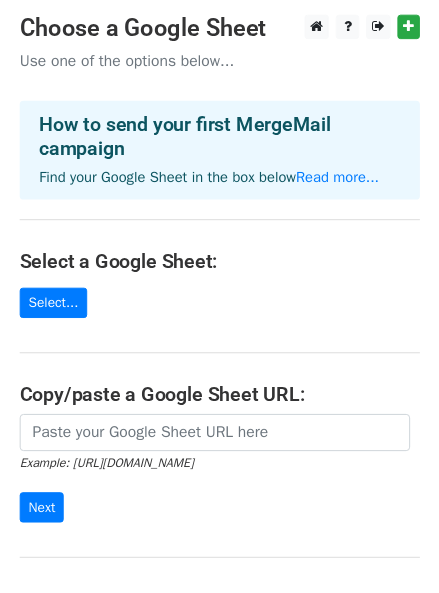 scroll, scrollTop: 0, scrollLeft: 0, axis: both 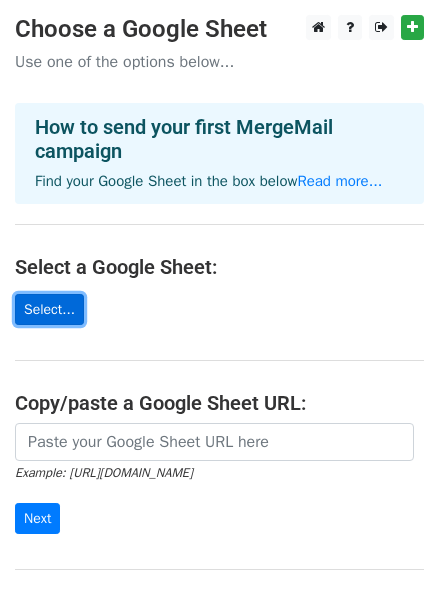 click on "Select..." at bounding box center (49, 309) 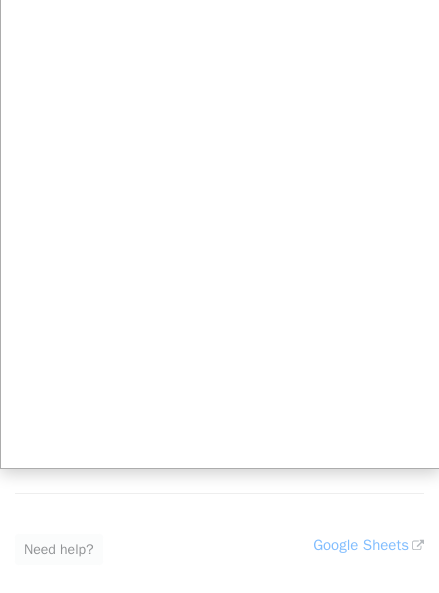 scroll, scrollTop: 205, scrollLeft: 0, axis: vertical 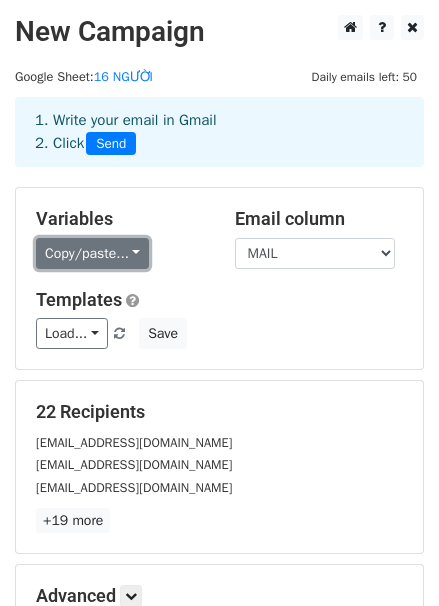 click on "Copy/paste..." at bounding box center [92, 253] 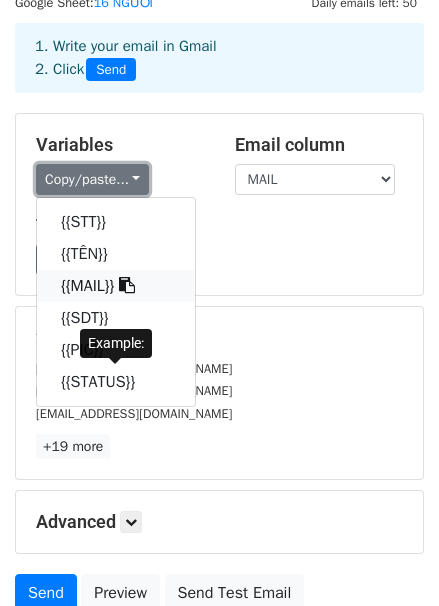 scroll, scrollTop: 64, scrollLeft: 0, axis: vertical 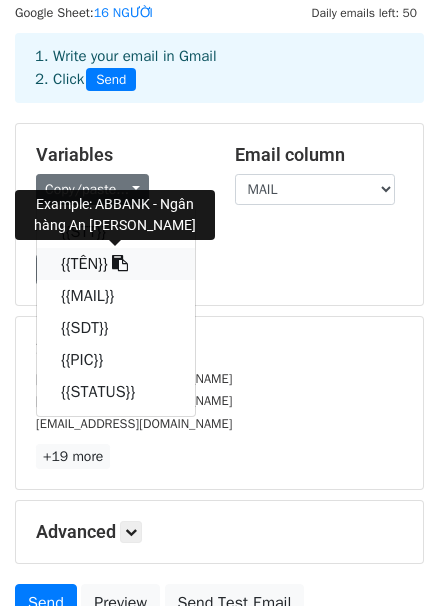 click on "{{TÊN}}" at bounding box center (116, 264) 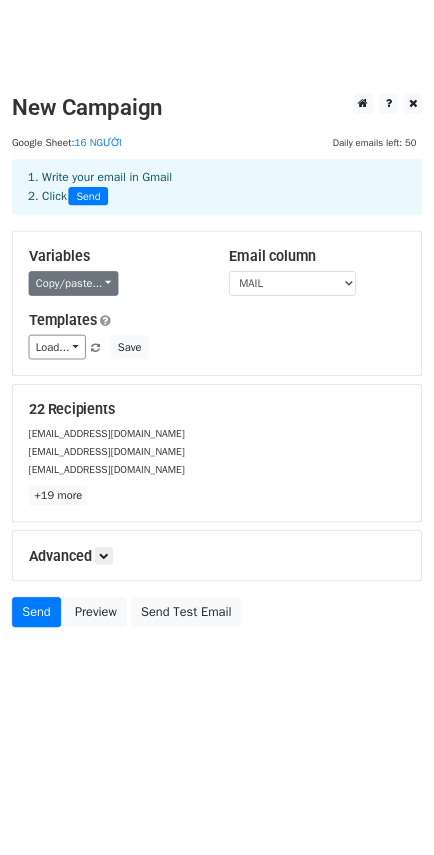 scroll, scrollTop: 1, scrollLeft: 0, axis: vertical 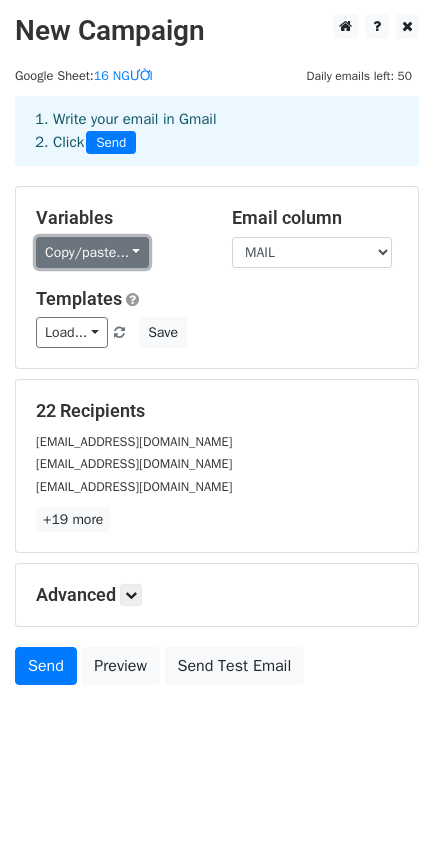 click on "Copy/paste..." at bounding box center (92, 252) 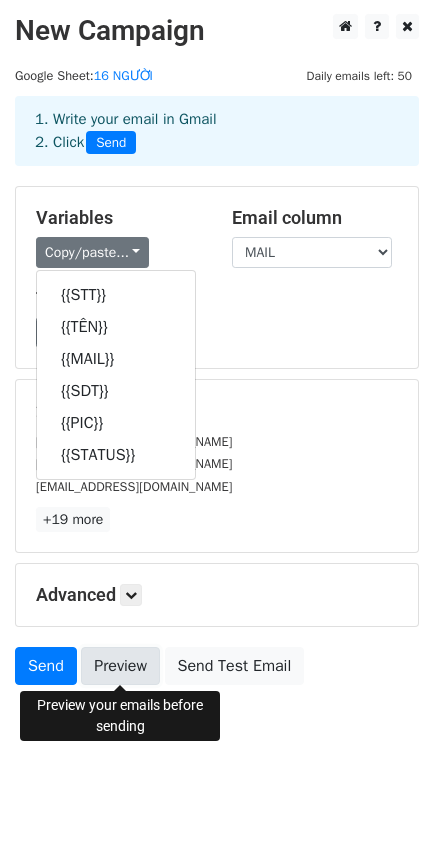 click on "Preview" at bounding box center (120, 666) 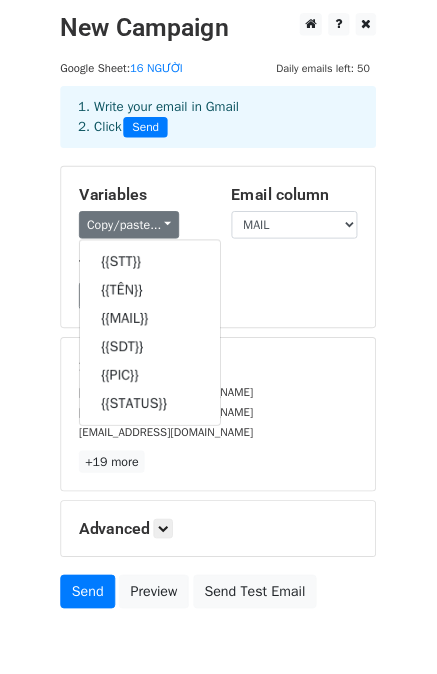 scroll, scrollTop: 0, scrollLeft: 0, axis: both 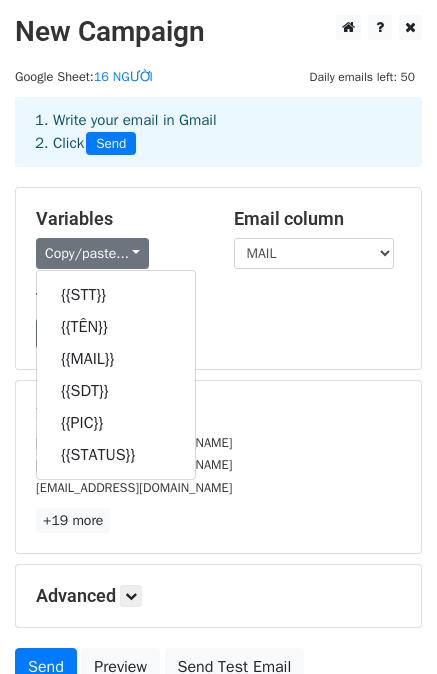 click on "Variables" at bounding box center [120, 219] 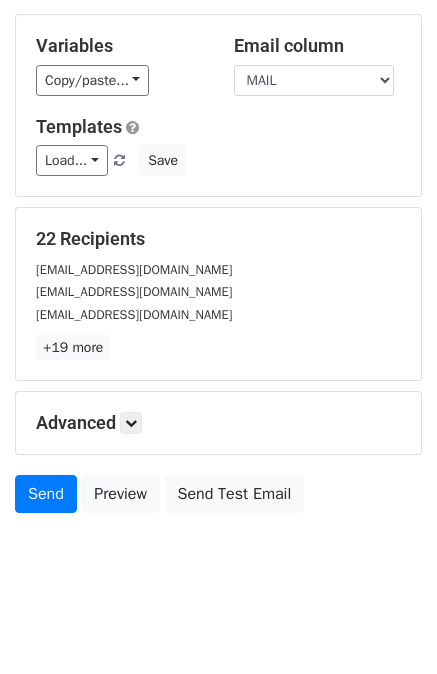 scroll, scrollTop: 180, scrollLeft: 0, axis: vertical 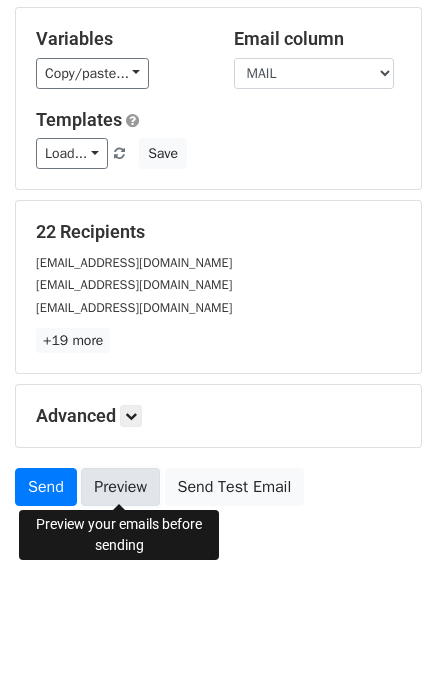 click on "Preview" at bounding box center [120, 487] 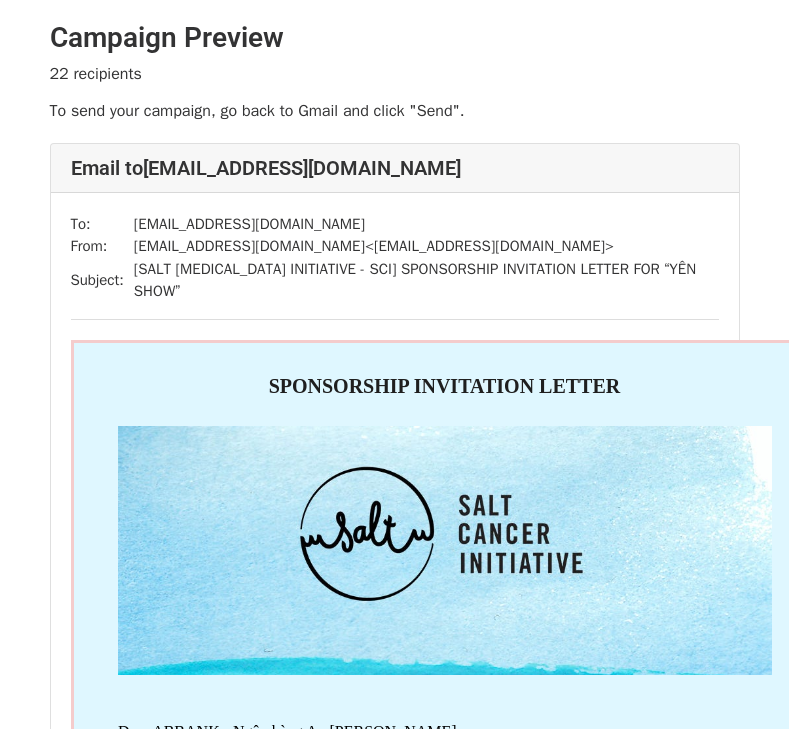 scroll, scrollTop: 0, scrollLeft: 0, axis: both 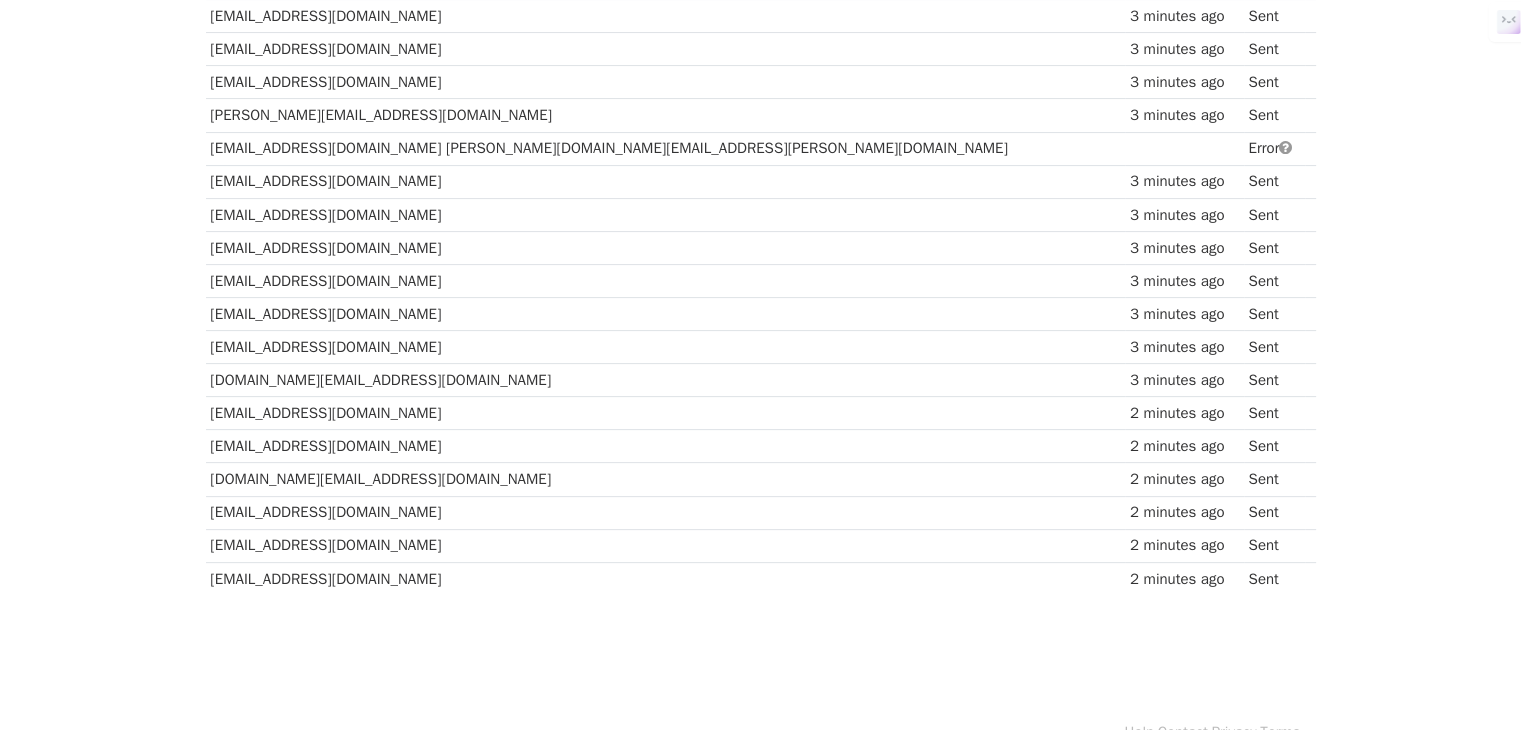 click on "[EMAIL_ADDRESS][DOMAIN_NAME]
[PERSON_NAME][DOMAIN_NAME][EMAIL_ADDRESS][PERSON_NAME][DOMAIN_NAME]" at bounding box center (666, 148) 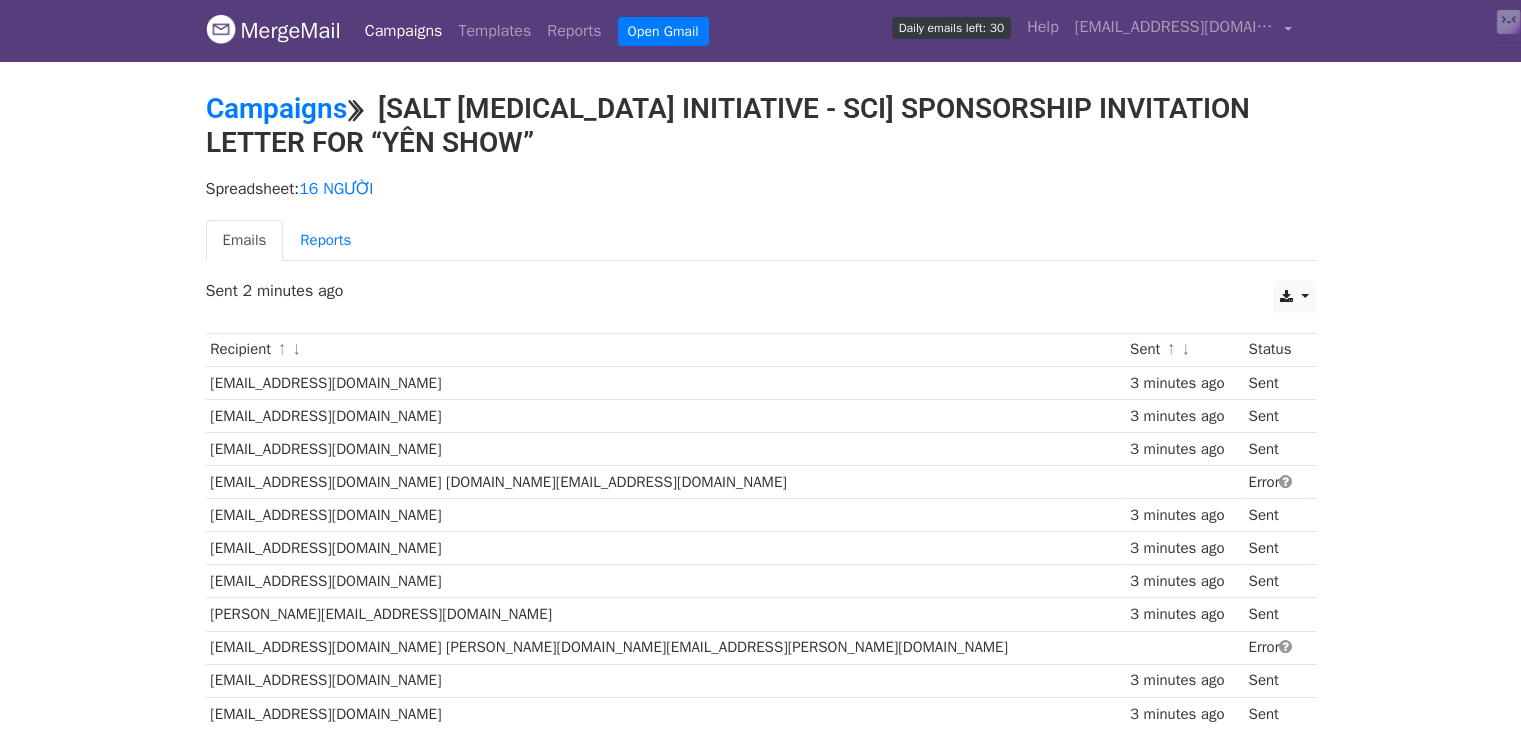 scroll, scrollTop: 0, scrollLeft: 0, axis: both 